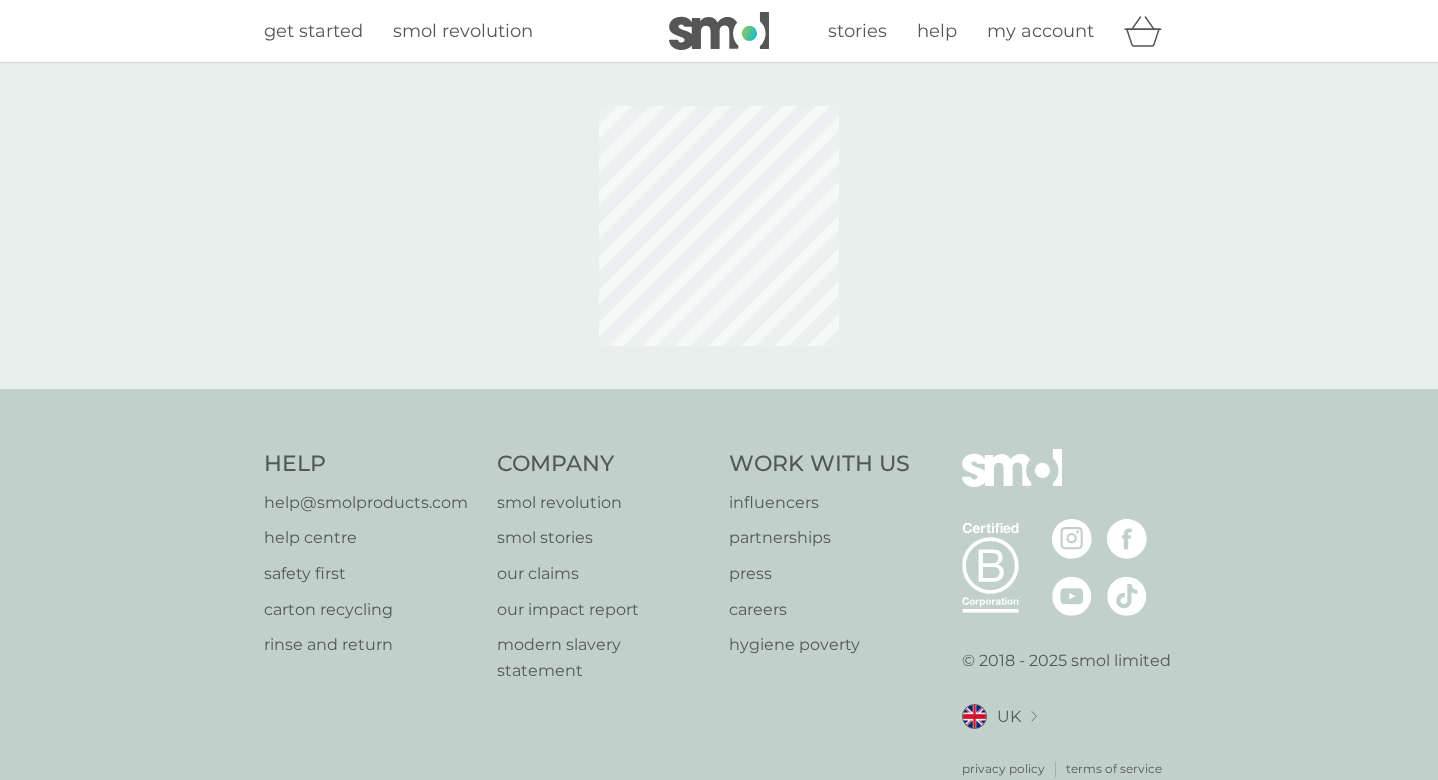 scroll, scrollTop: 0, scrollLeft: 0, axis: both 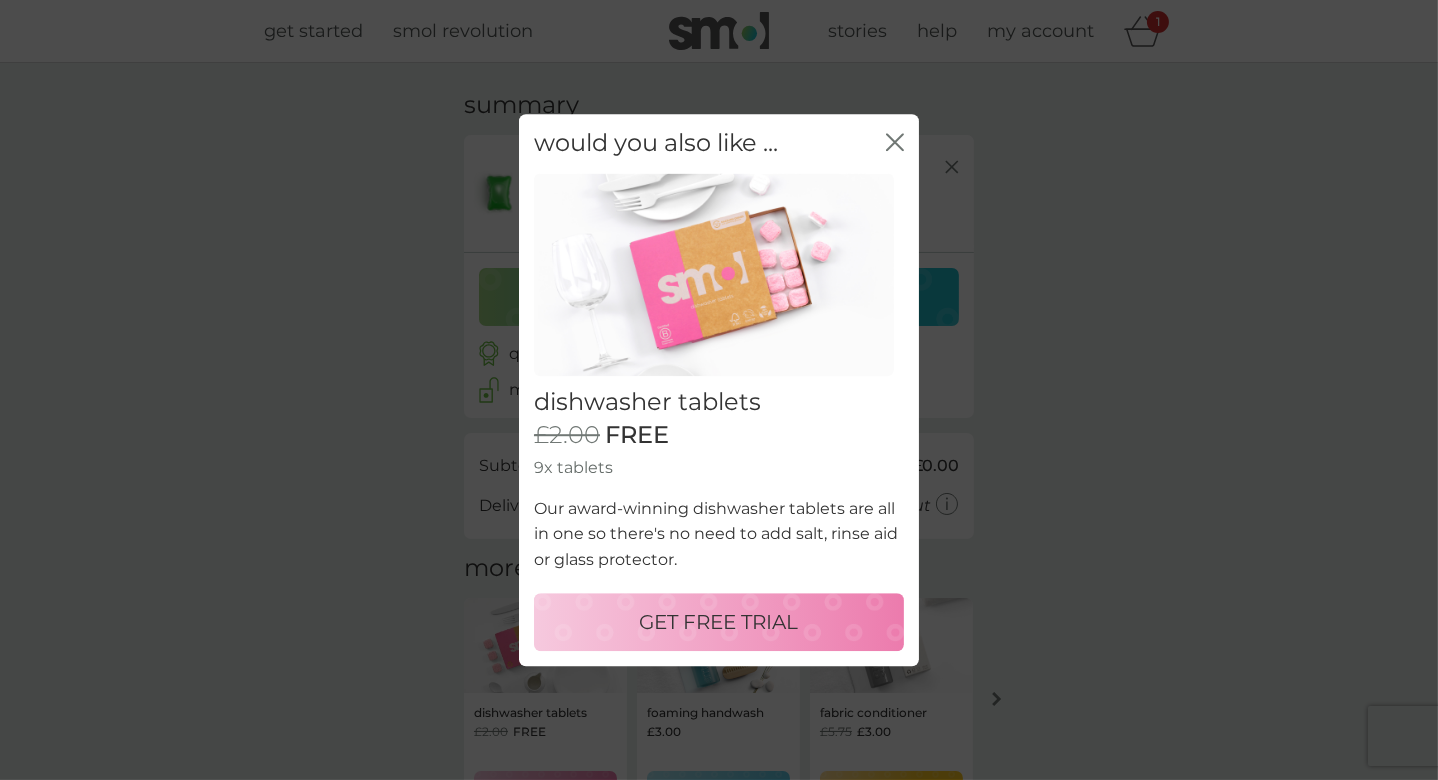 click on "GET FREE TRIAL" at bounding box center (719, 622) 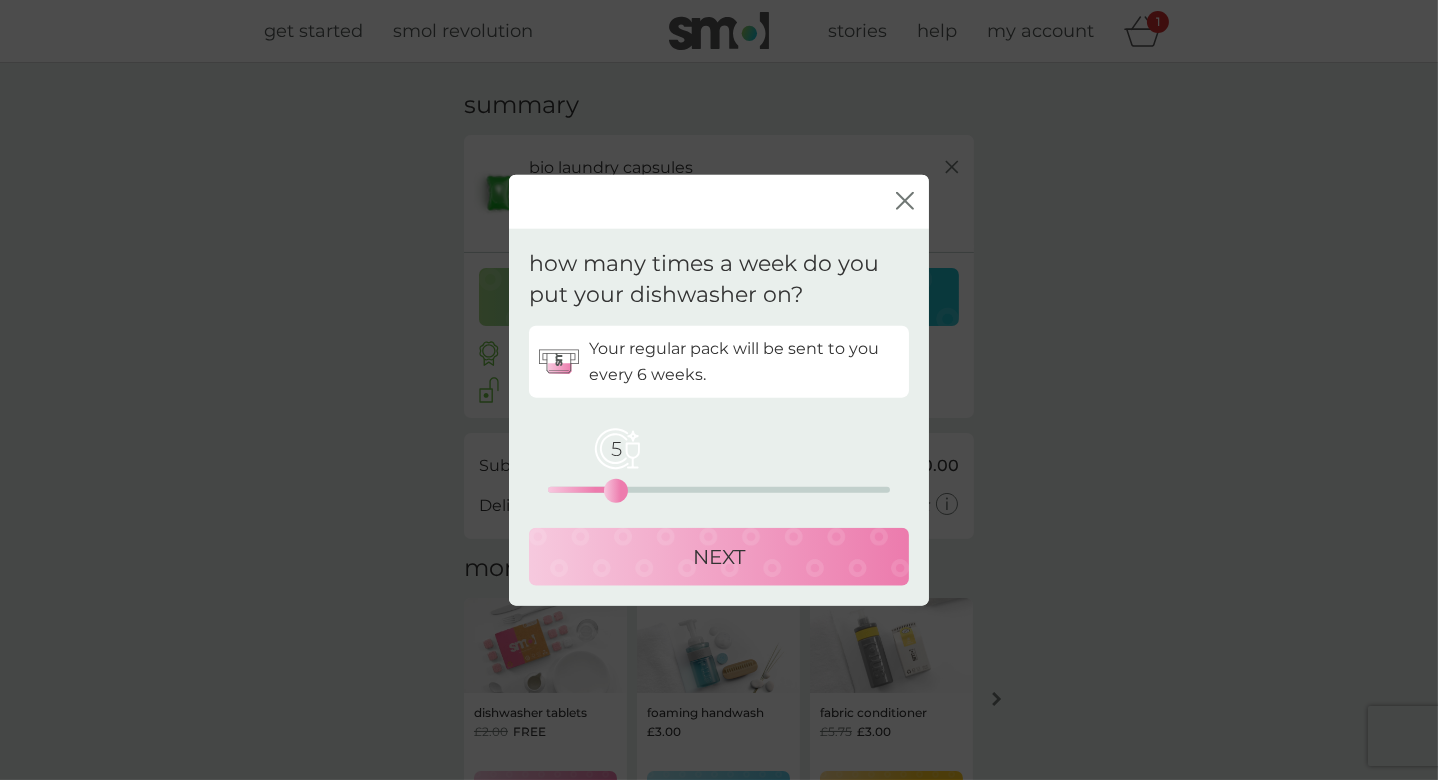 drag, startPoint x: 556, startPoint y: 492, endPoint x: 623, endPoint y: 493, distance: 67.00746 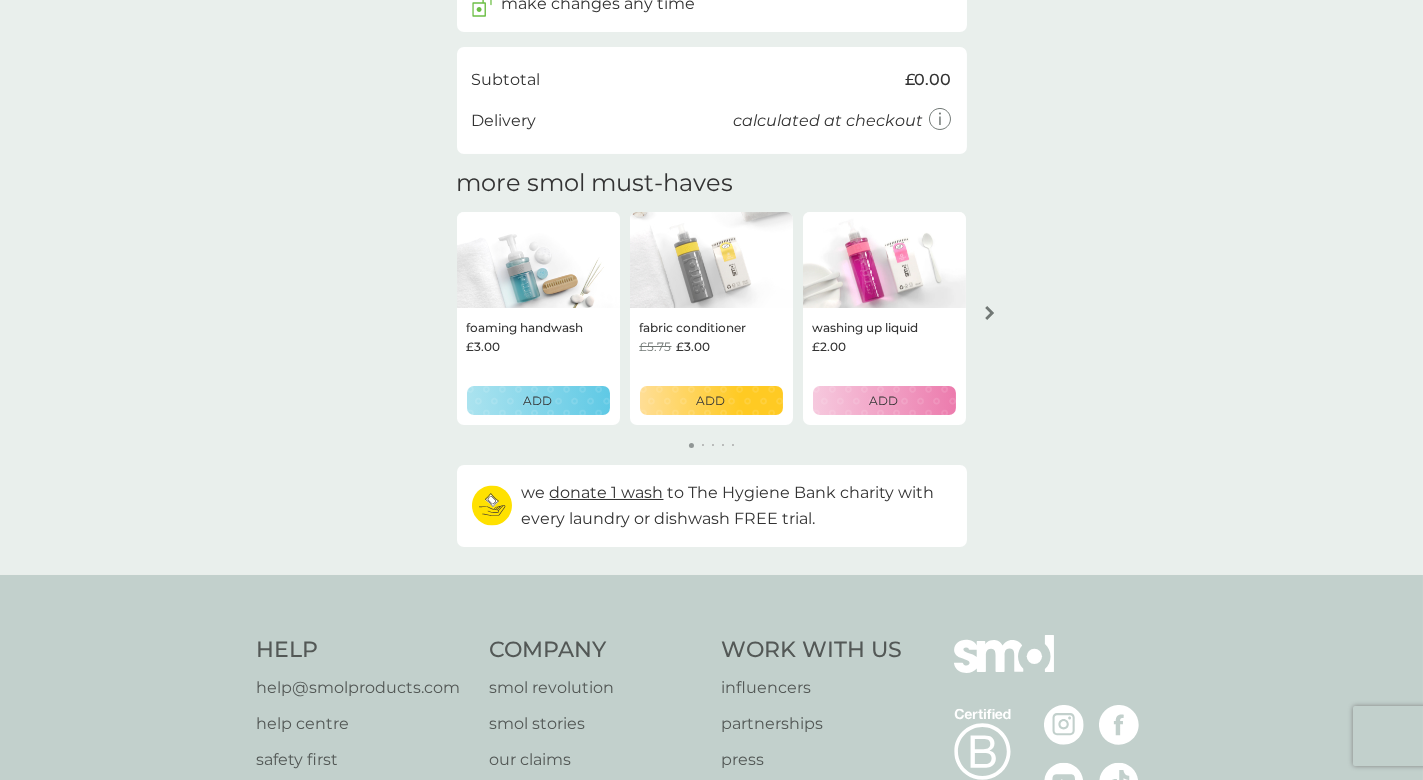 scroll, scrollTop: 505, scrollLeft: 0, axis: vertical 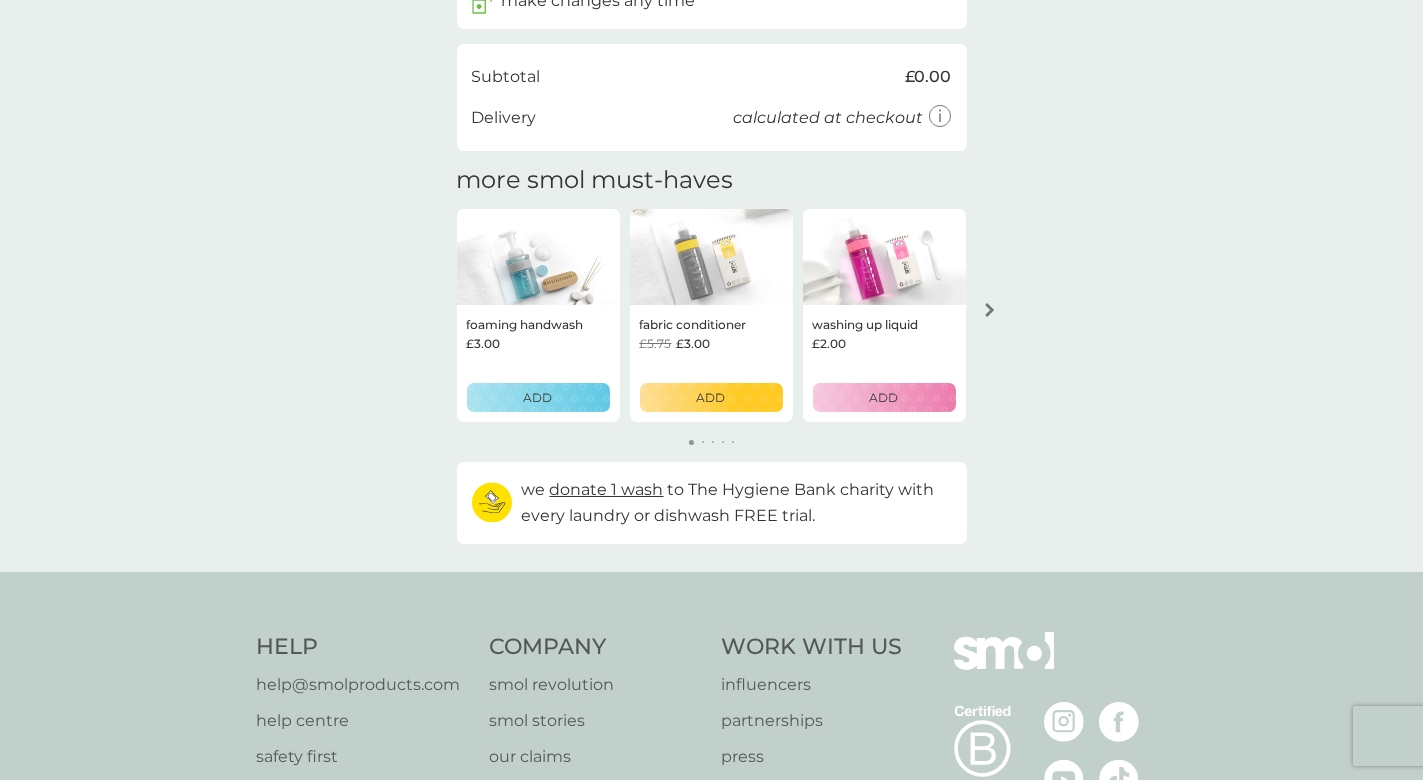 click 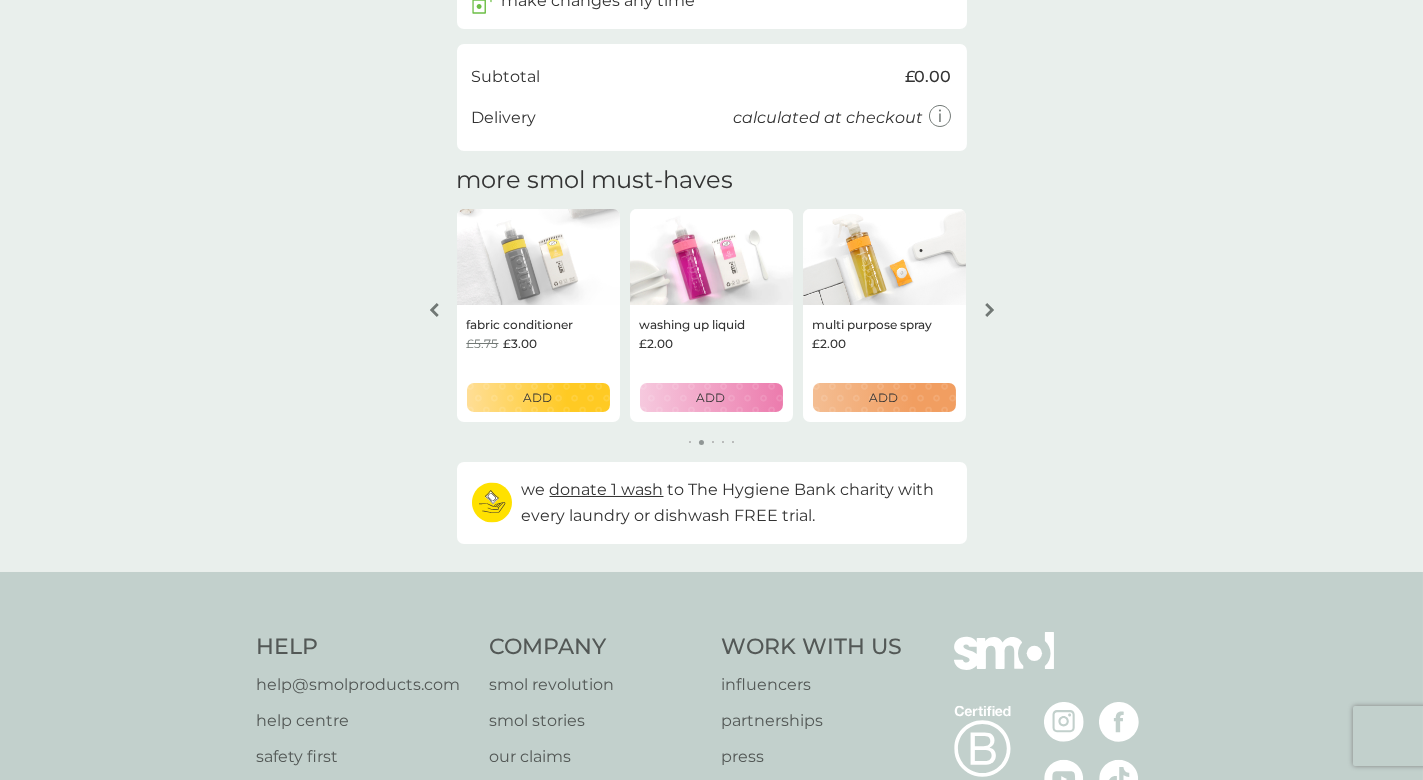 click 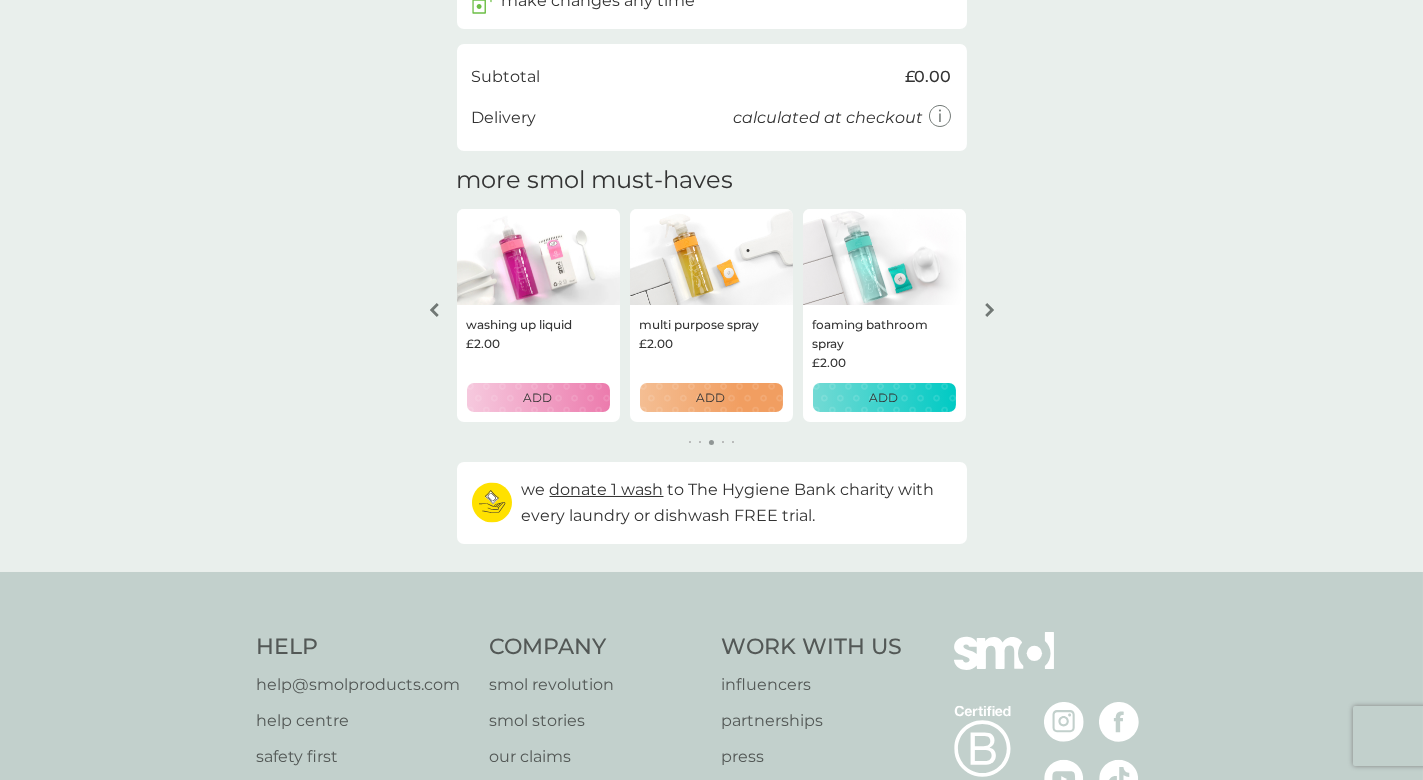 click 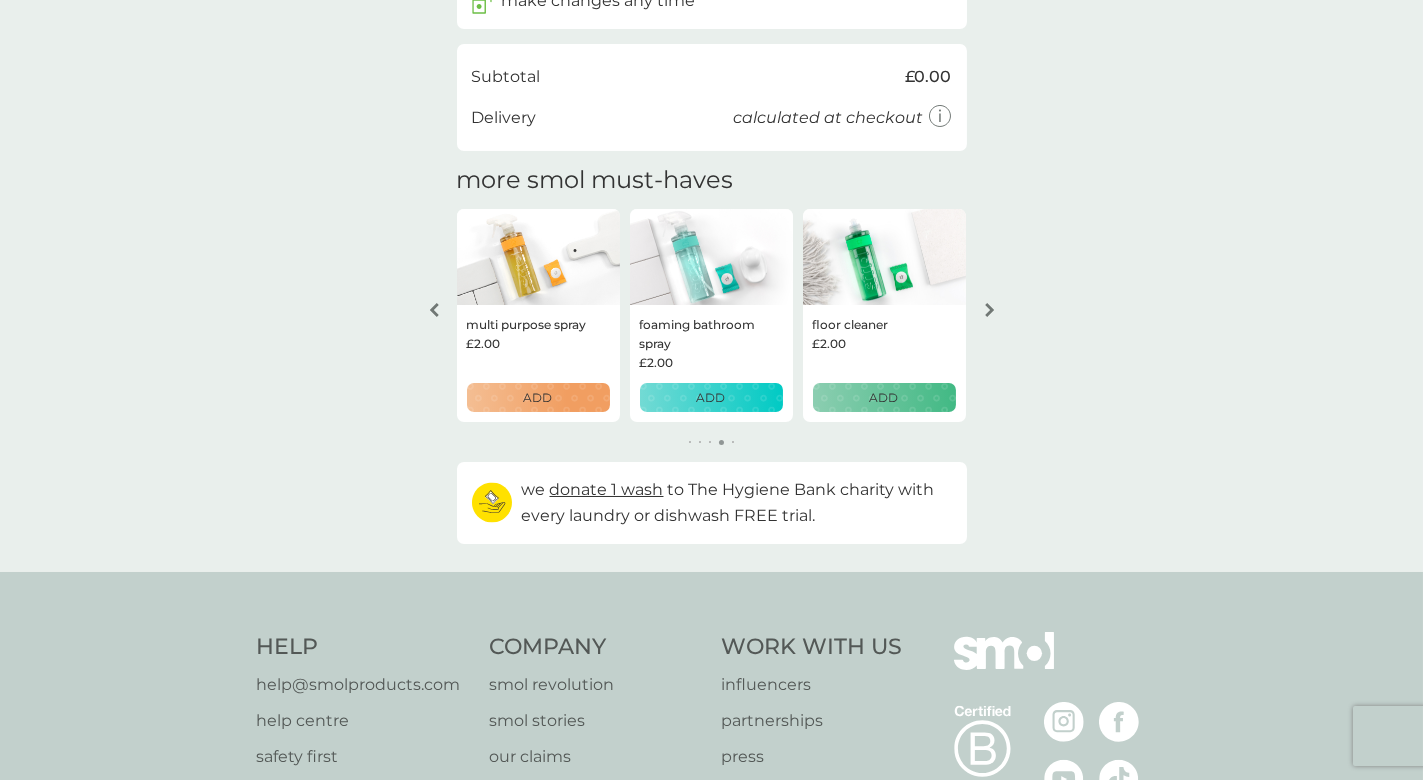 click 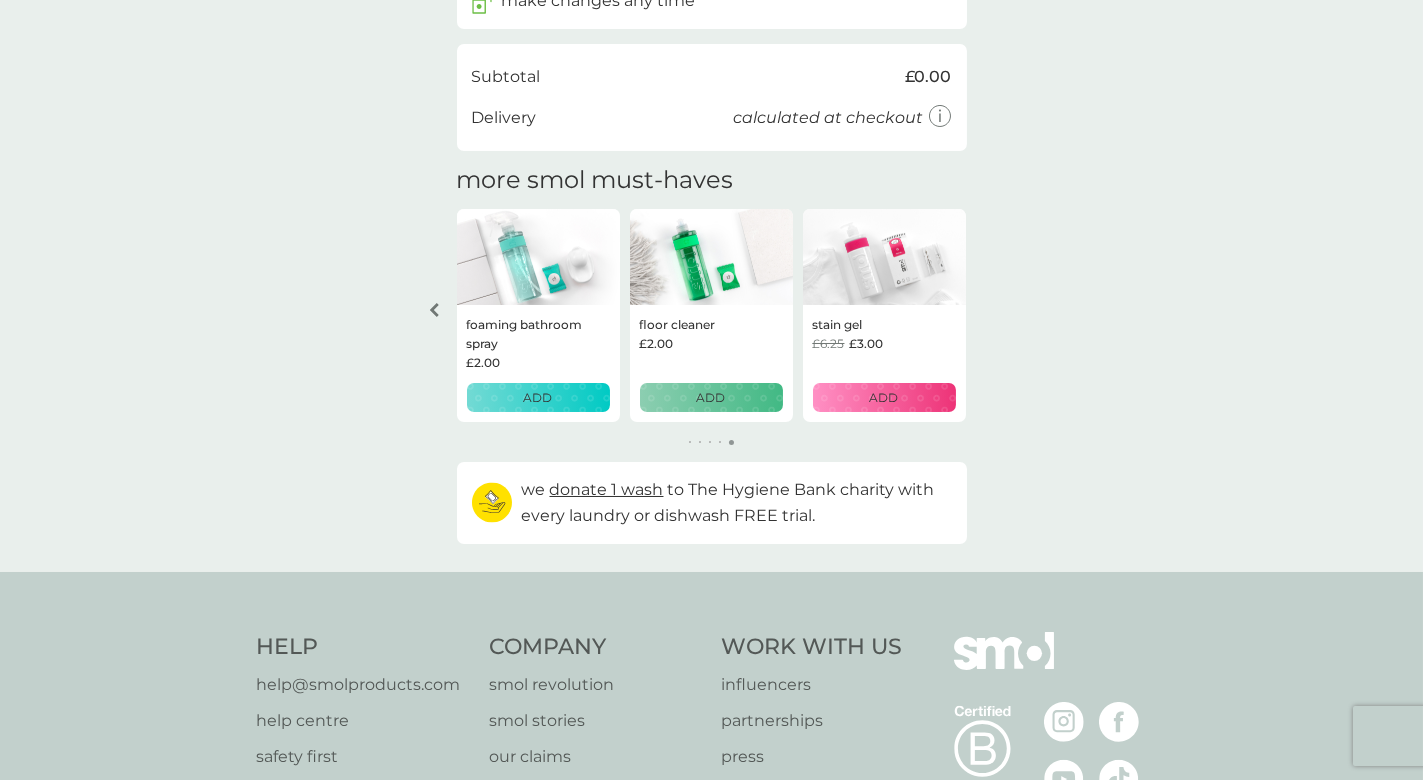 click on "your basket summary bio laundry capsules trial pack every 6 weeks @ £6.00 £2.00 FREE 1 wash donated dishwasher tablets trial pack every 6 weeks @ £6.50 £2.00 FREE 1 wash donated proceed to checkout quality guarantee make changes any time checkout Subtotal £0.00 Delivery calculated at checkout more smol must-haves foaming handwash £3.00 ADD fabric conditioner £5.75 £3.00 ADD washing up liquid £2.00 ADD multi purpose spray £2.00 ADD foaming bathroom spray £2.00 ADD floor cleaner £2.00 ADD stain gel £6.25 £3.00 ADD we   donate 1 wash   to The Hygiene Bank charity with every laundry or dishwash FREE trial. your future charges next charge date 22nd Aug 2025 bio laundry capsules 24x capsules   £6.00 qty 1 repeats every 6 weeks edit next charge date 22nd Aug 2025 dishwasher tablets 30x tablets   £6.50 qty 1 repeats every 6 weeks edit" at bounding box center (711, 65) 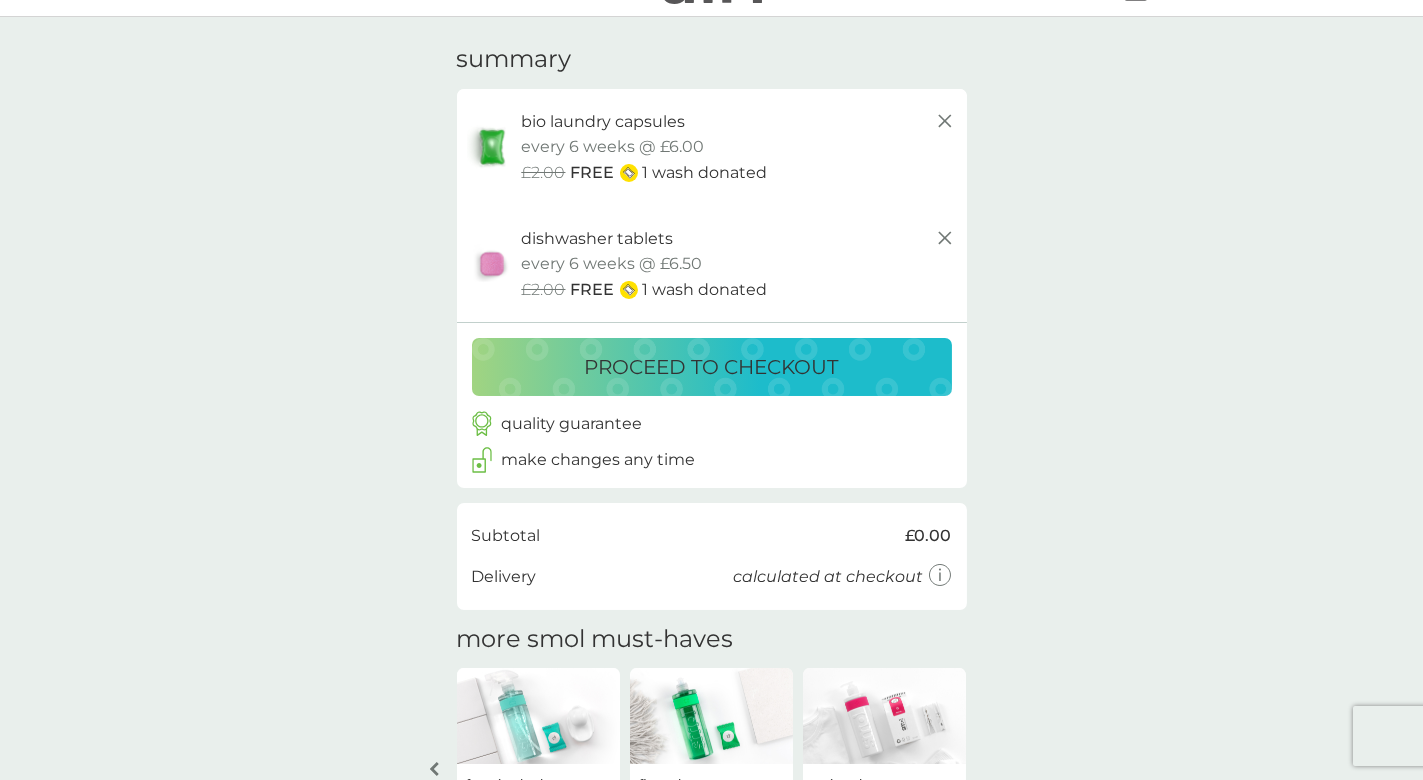 scroll, scrollTop: 0, scrollLeft: 0, axis: both 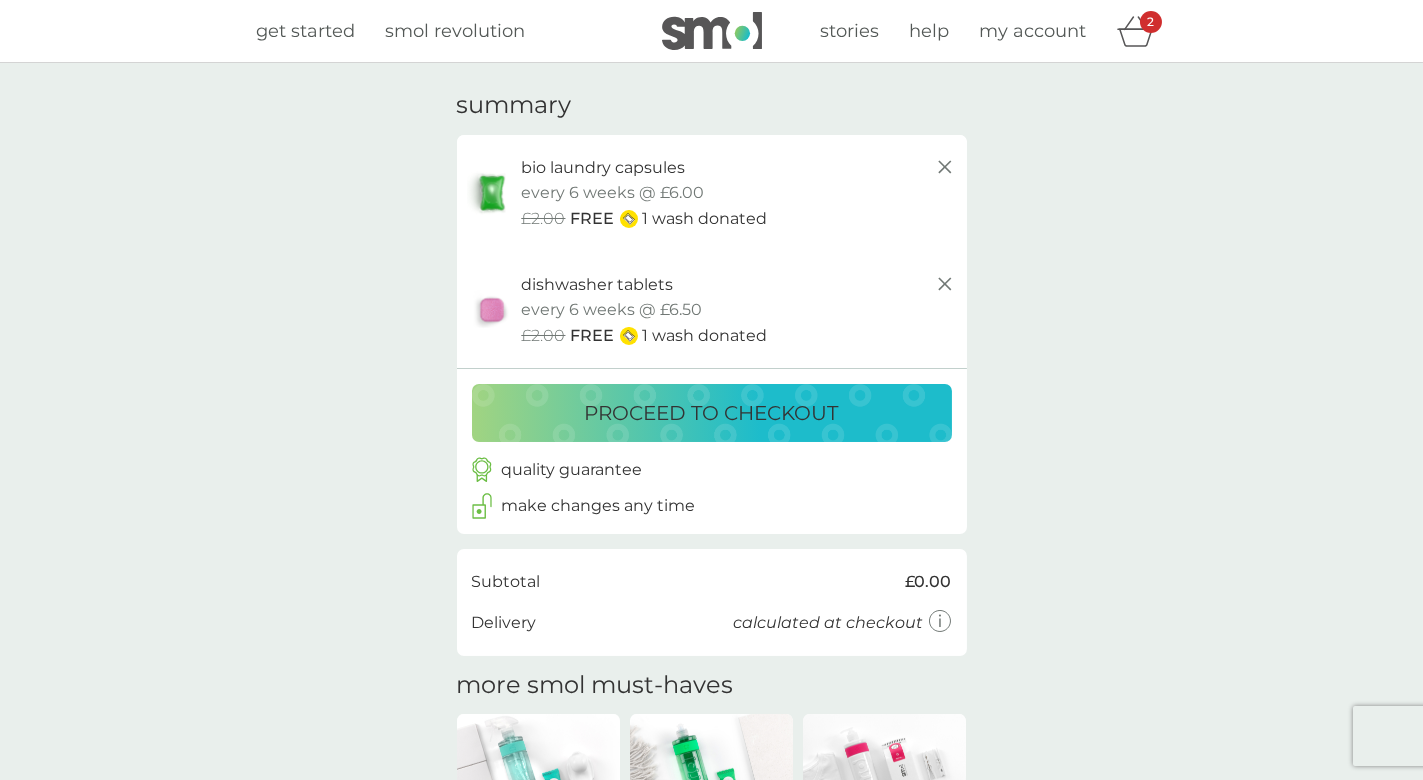 click at bounding box center [712, 31] 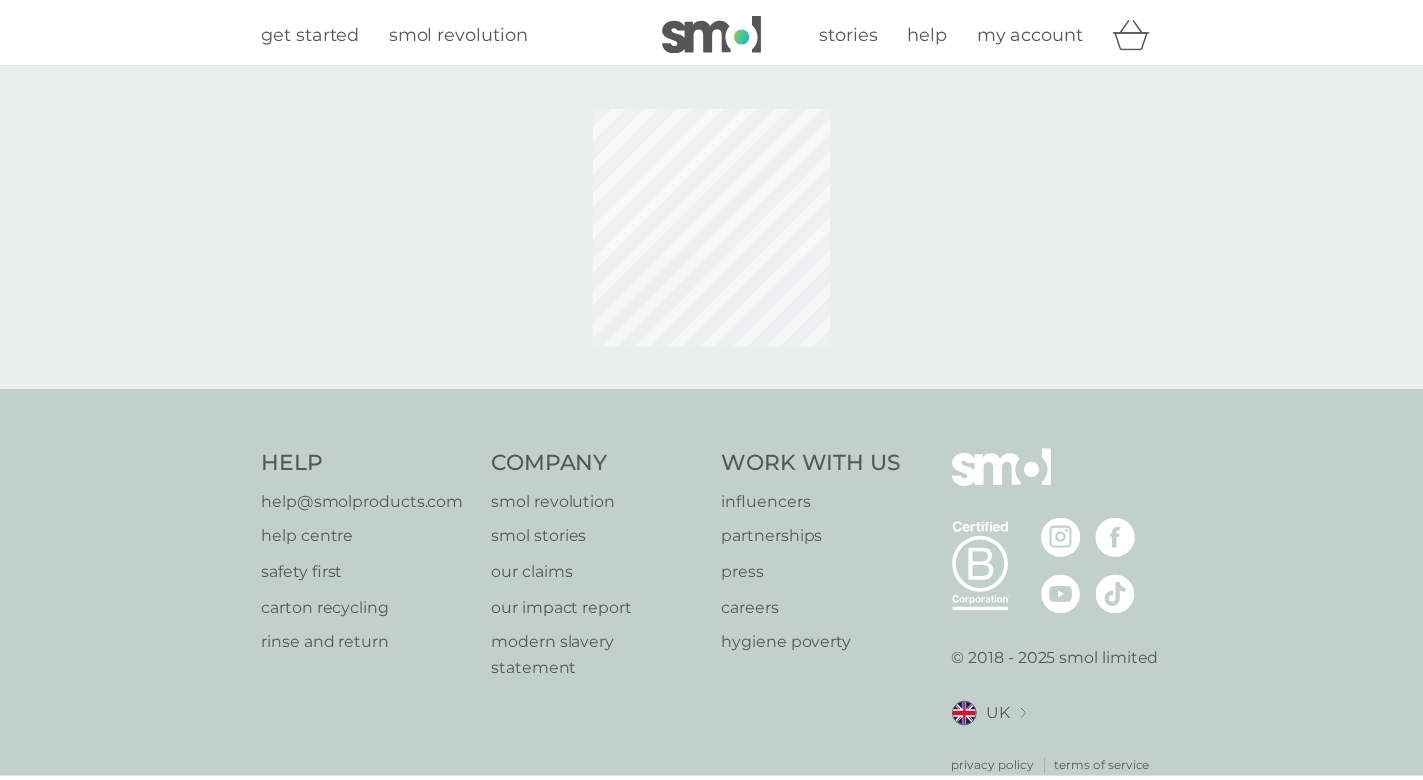 scroll, scrollTop: 0, scrollLeft: 0, axis: both 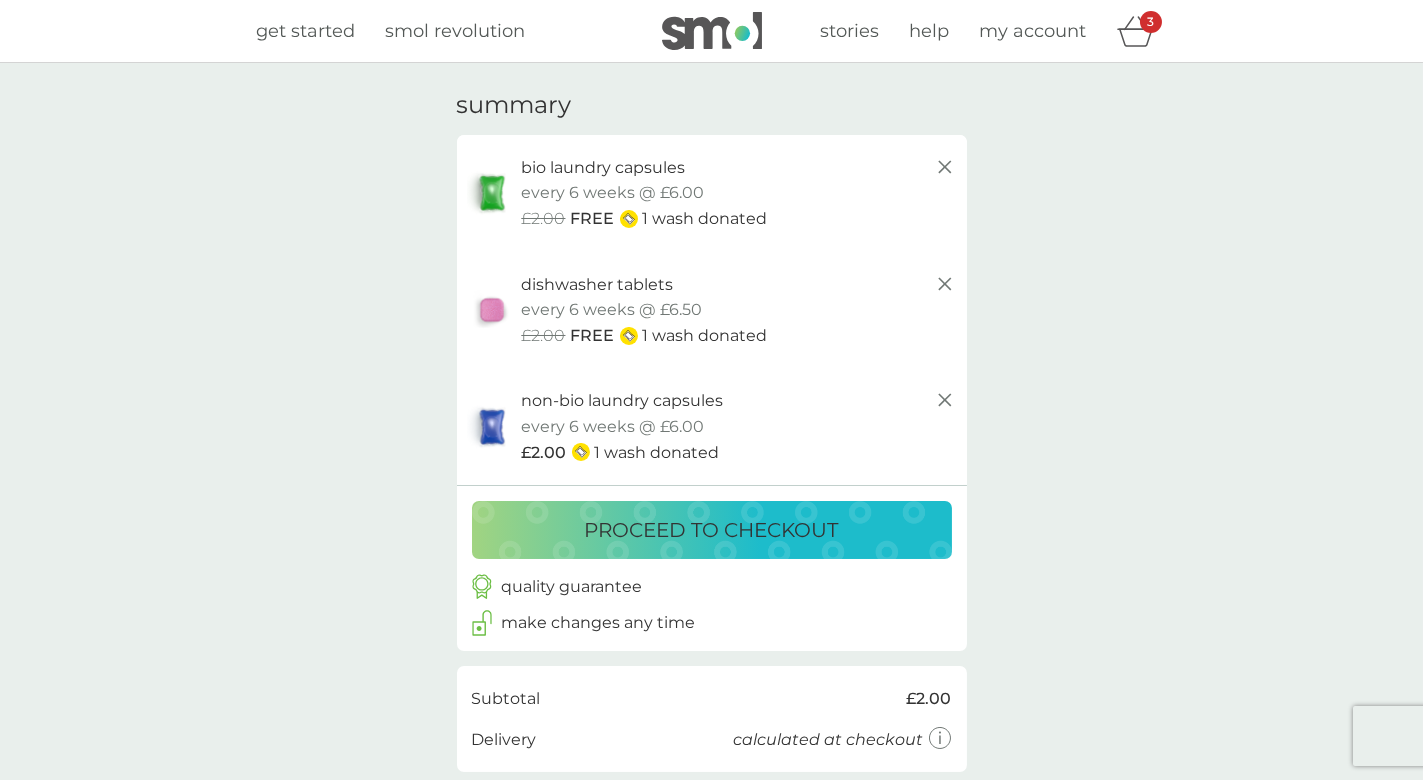 click at bounding box center [712, 31] 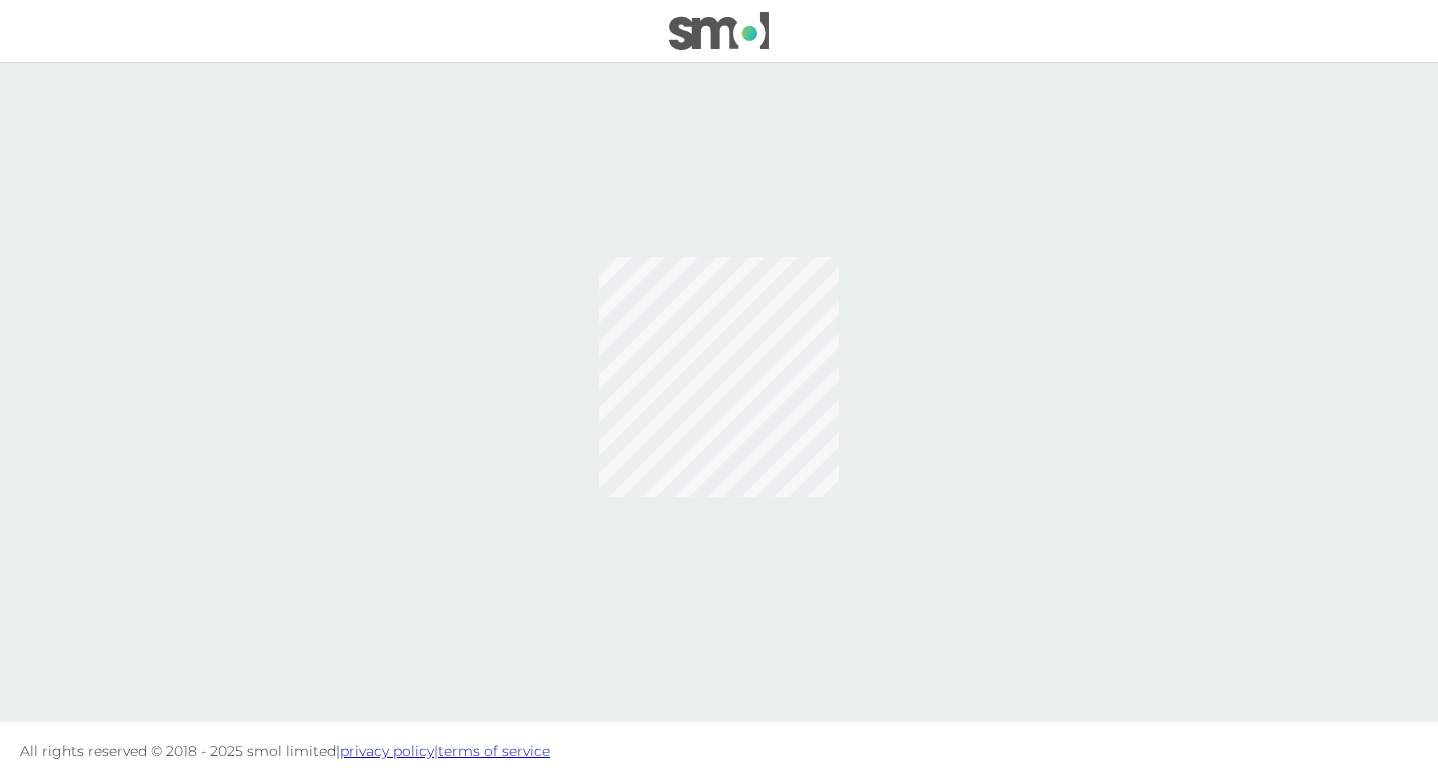 scroll, scrollTop: 0, scrollLeft: 0, axis: both 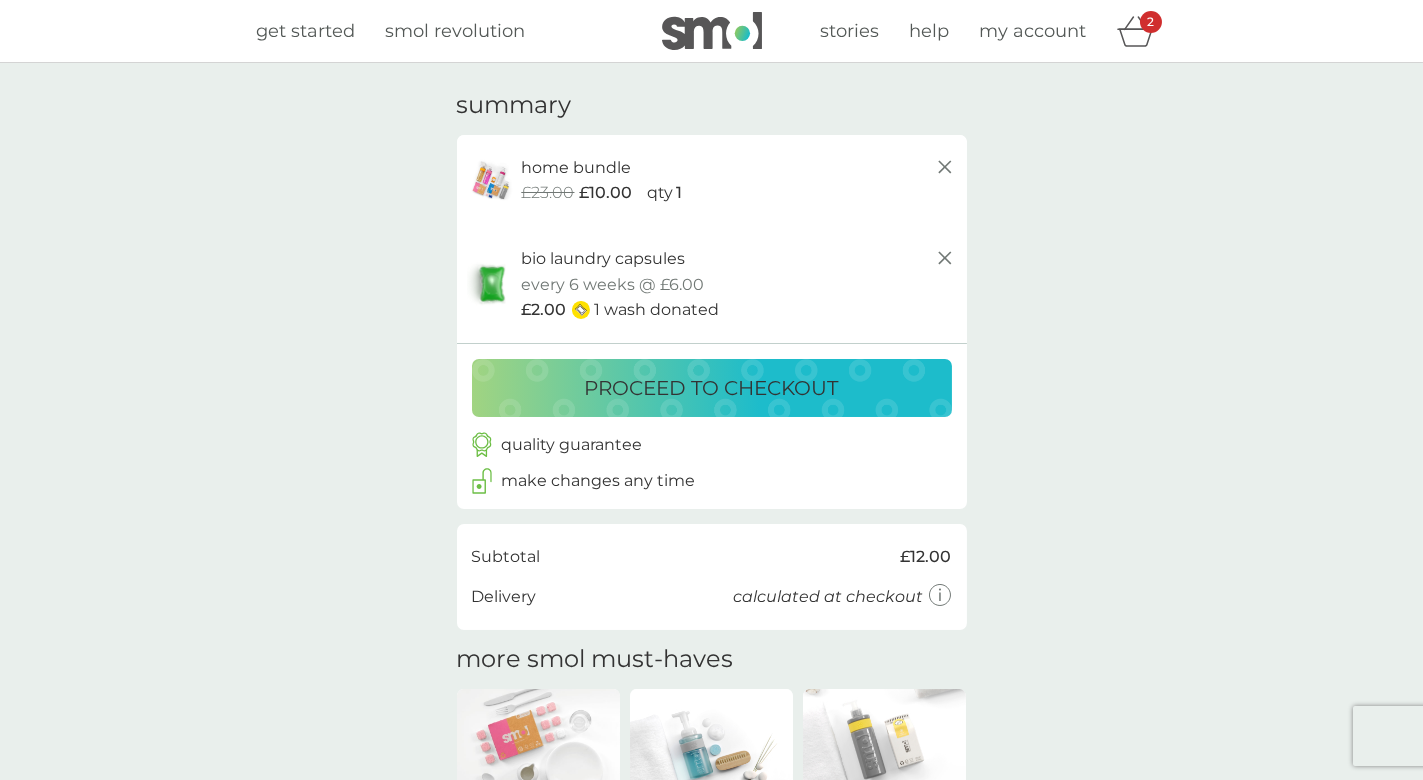 click 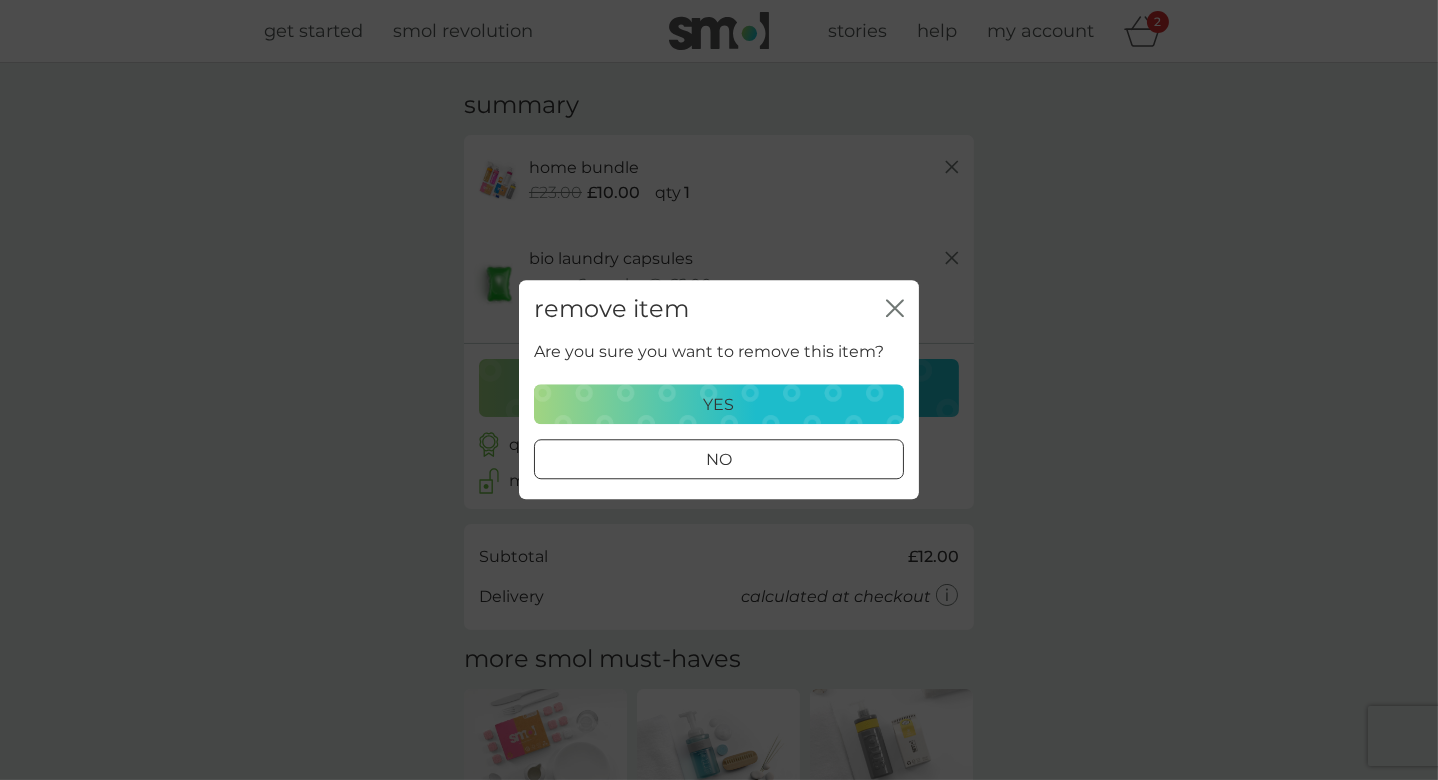 click on "yes" at bounding box center (719, 405) 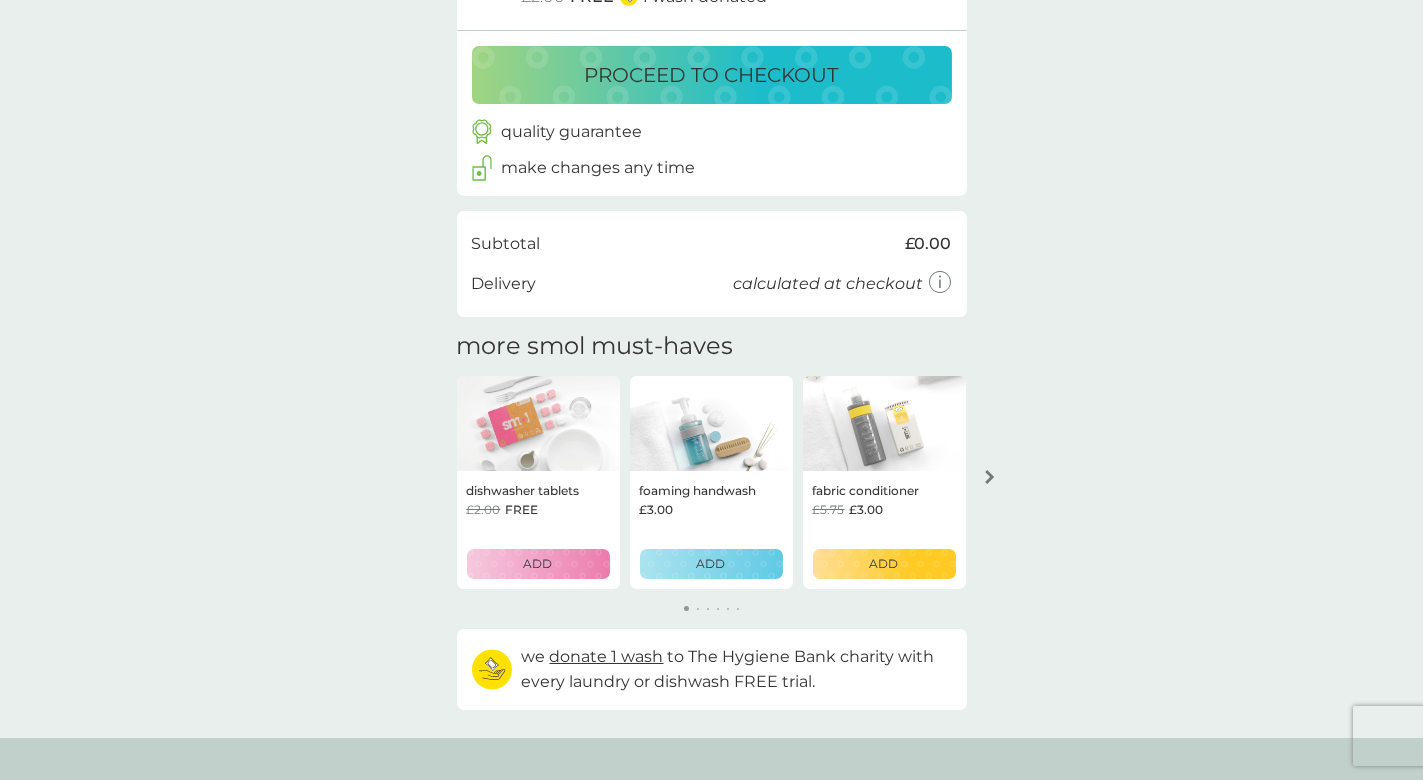 scroll, scrollTop: 224, scrollLeft: 0, axis: vertical 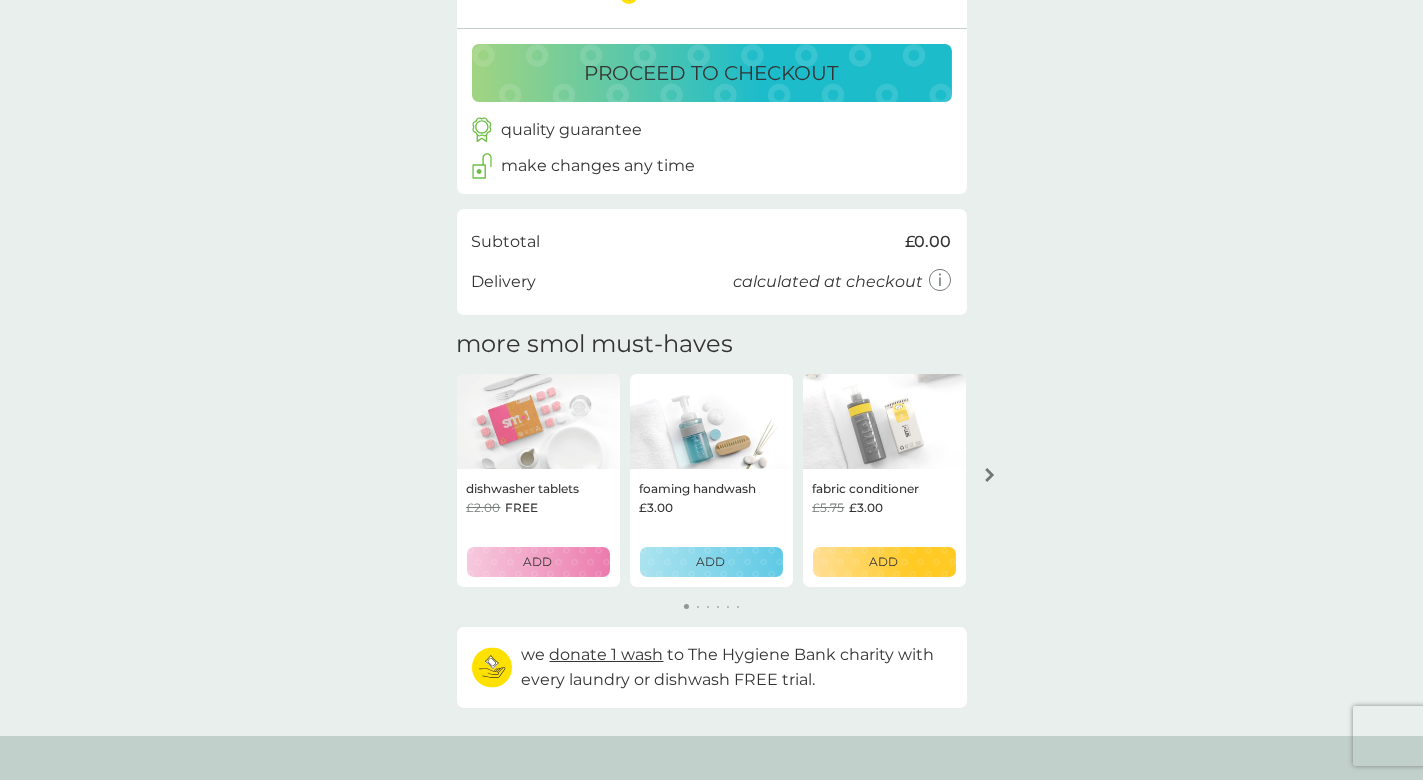 click on "ADD" at bounding box center (538, 561) 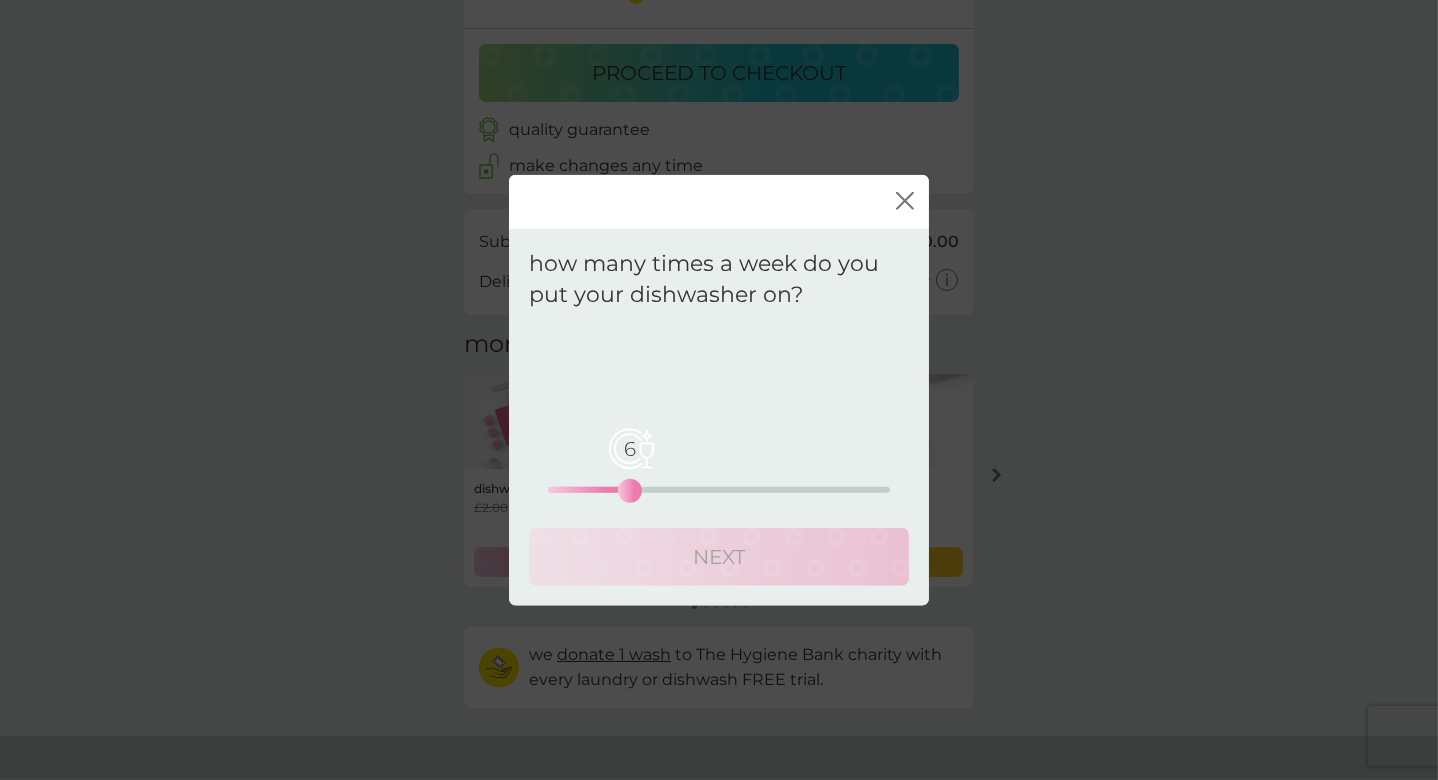 drag, startPoint x: 551, startPoint y: 490, endPoint x: 624, endPoint y: 490, distance: 73 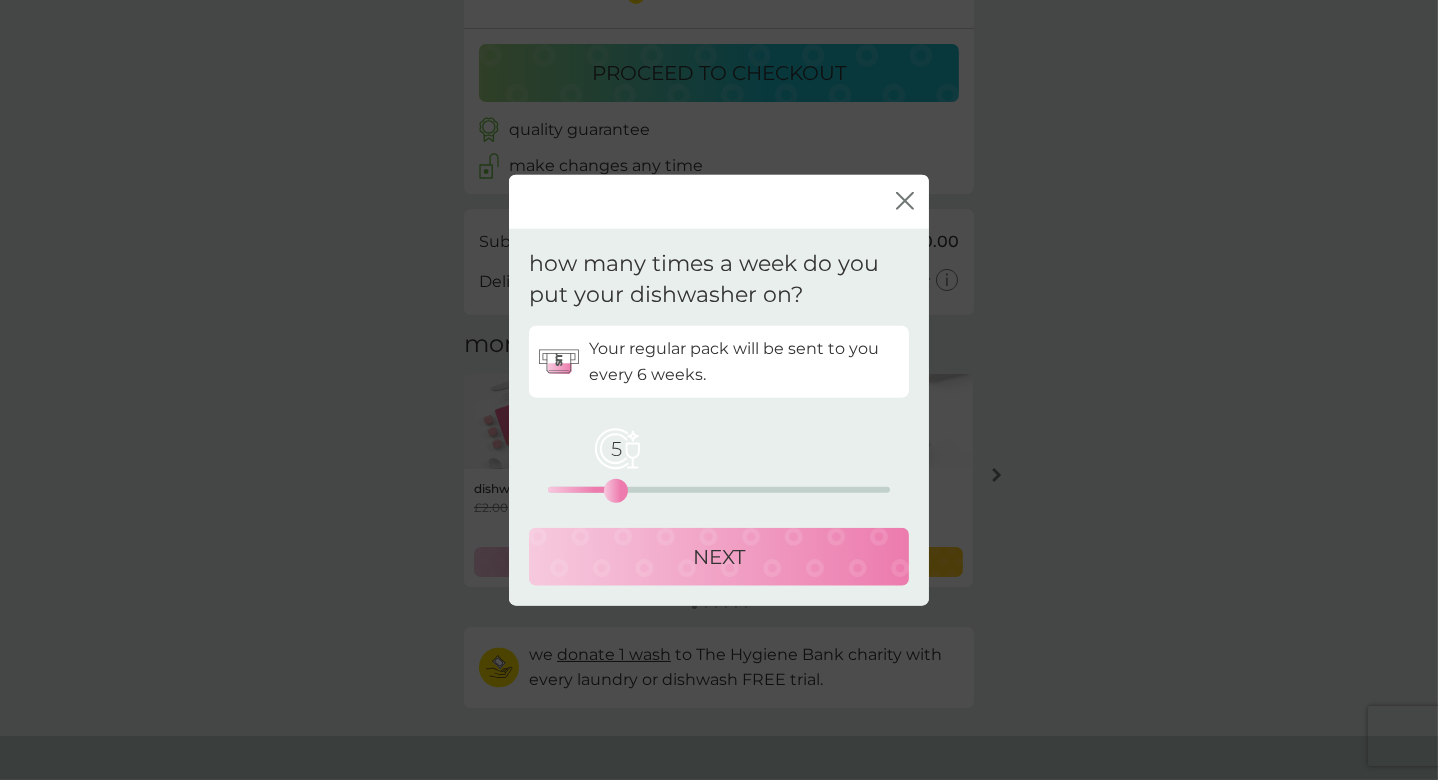 click on "5" at bounding box center [616, 490] 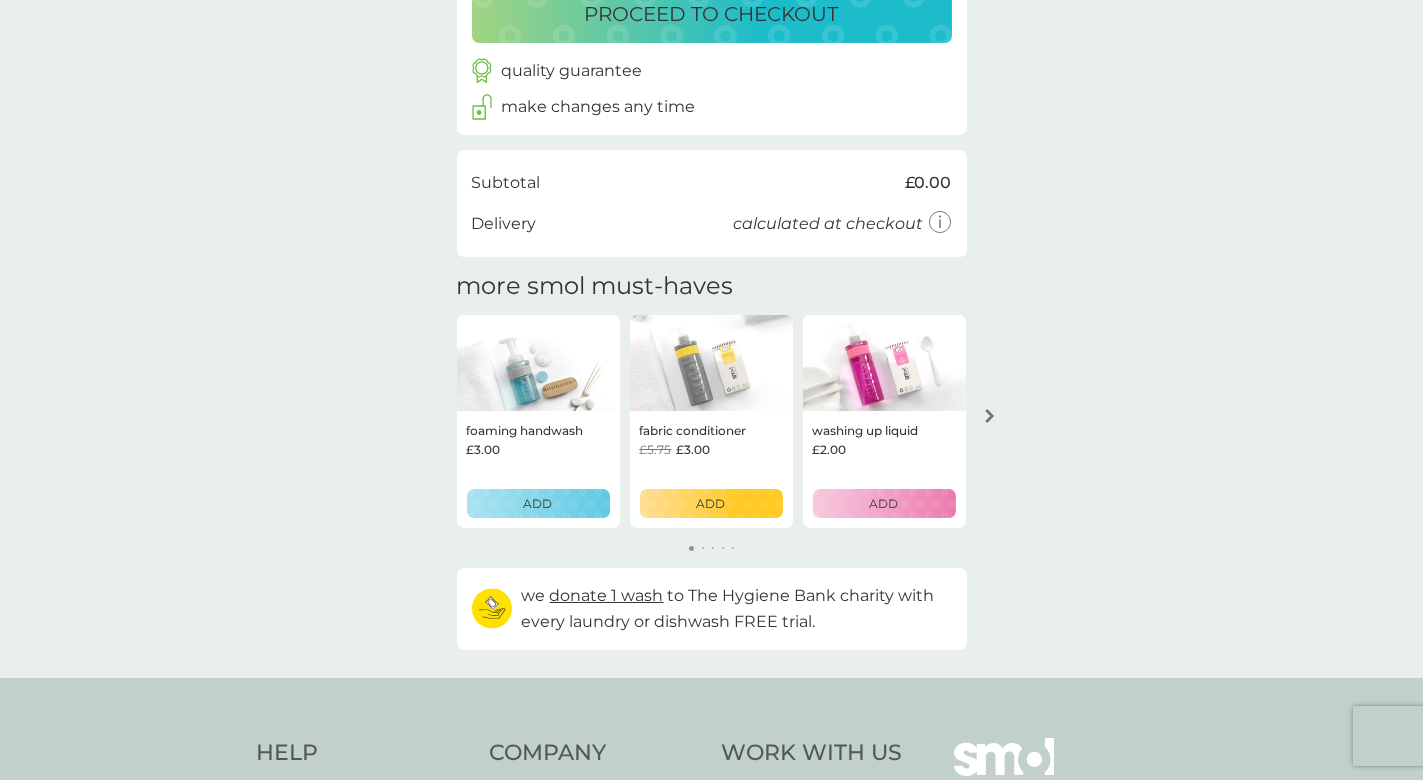 scroll, scrollTop: 399, scrollLeft: 0, axis: vertical 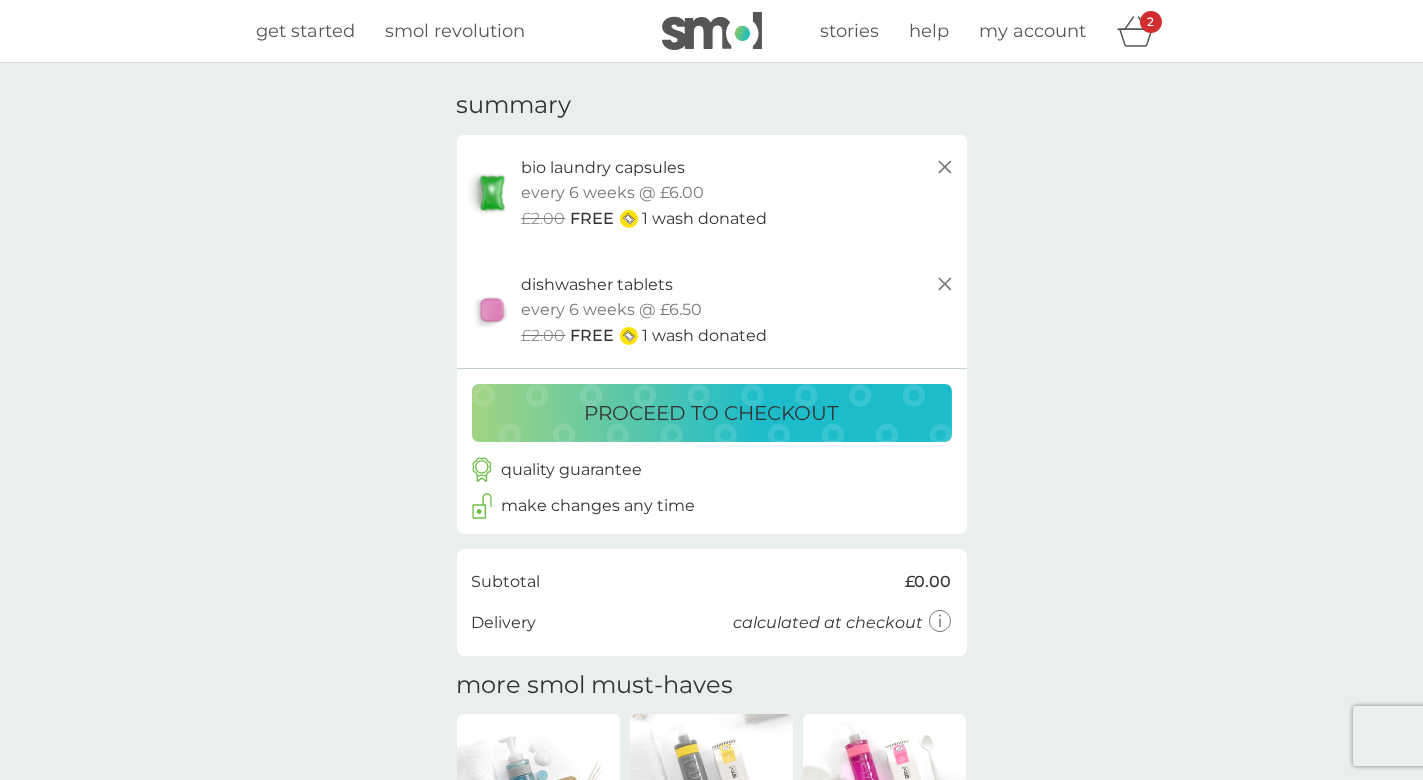 click on "get started" at bounding box center (306, 31) 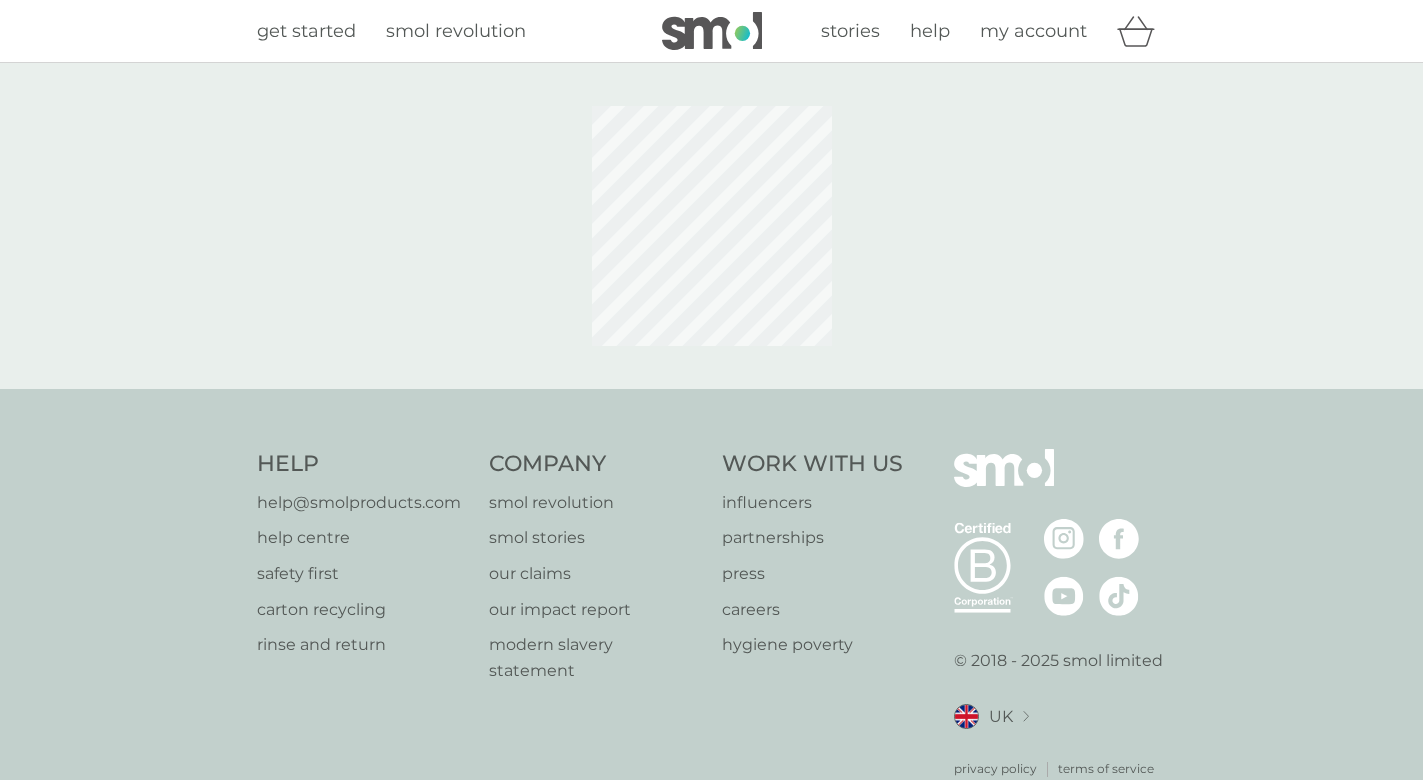 scroll, scrollTop: 0, scrollLeft: 0, axis: both 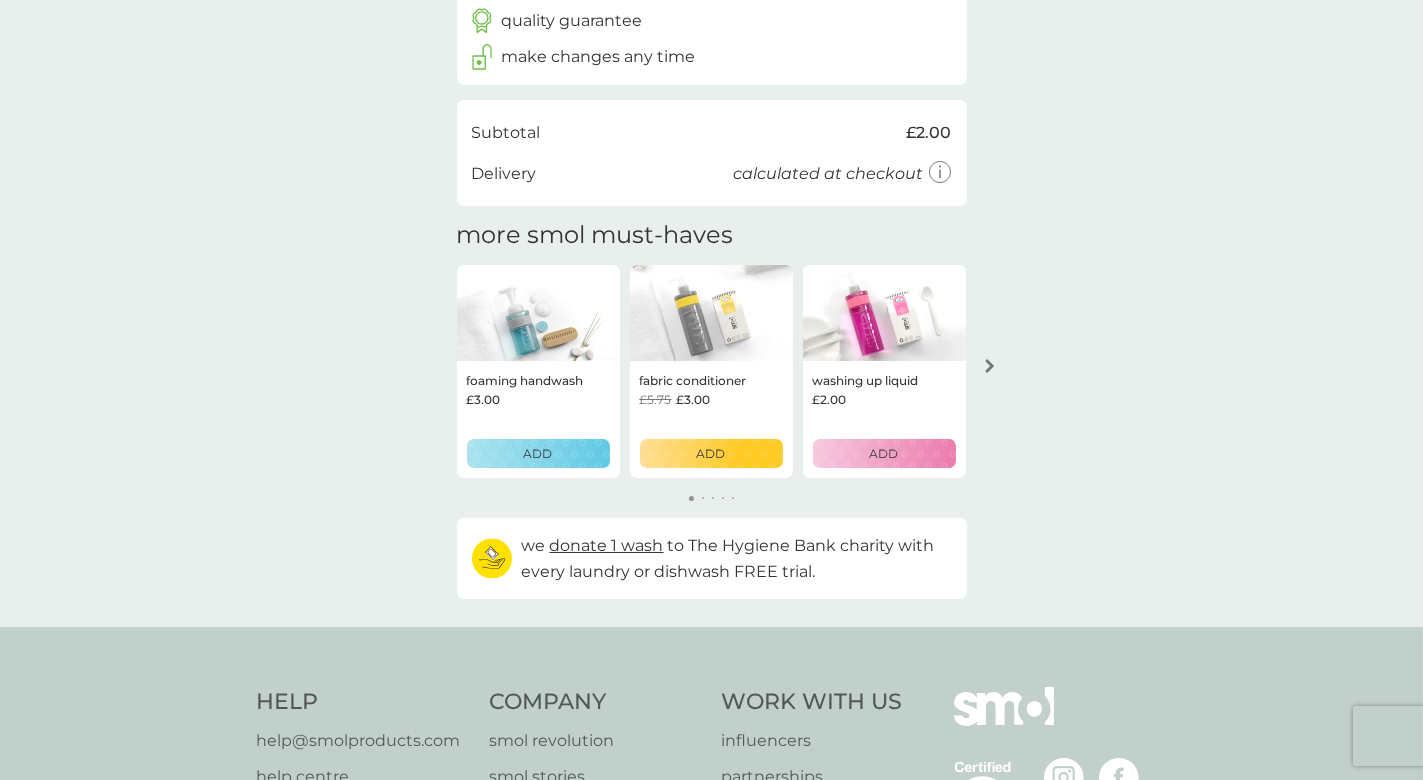 click at bounding box center (884, 313) 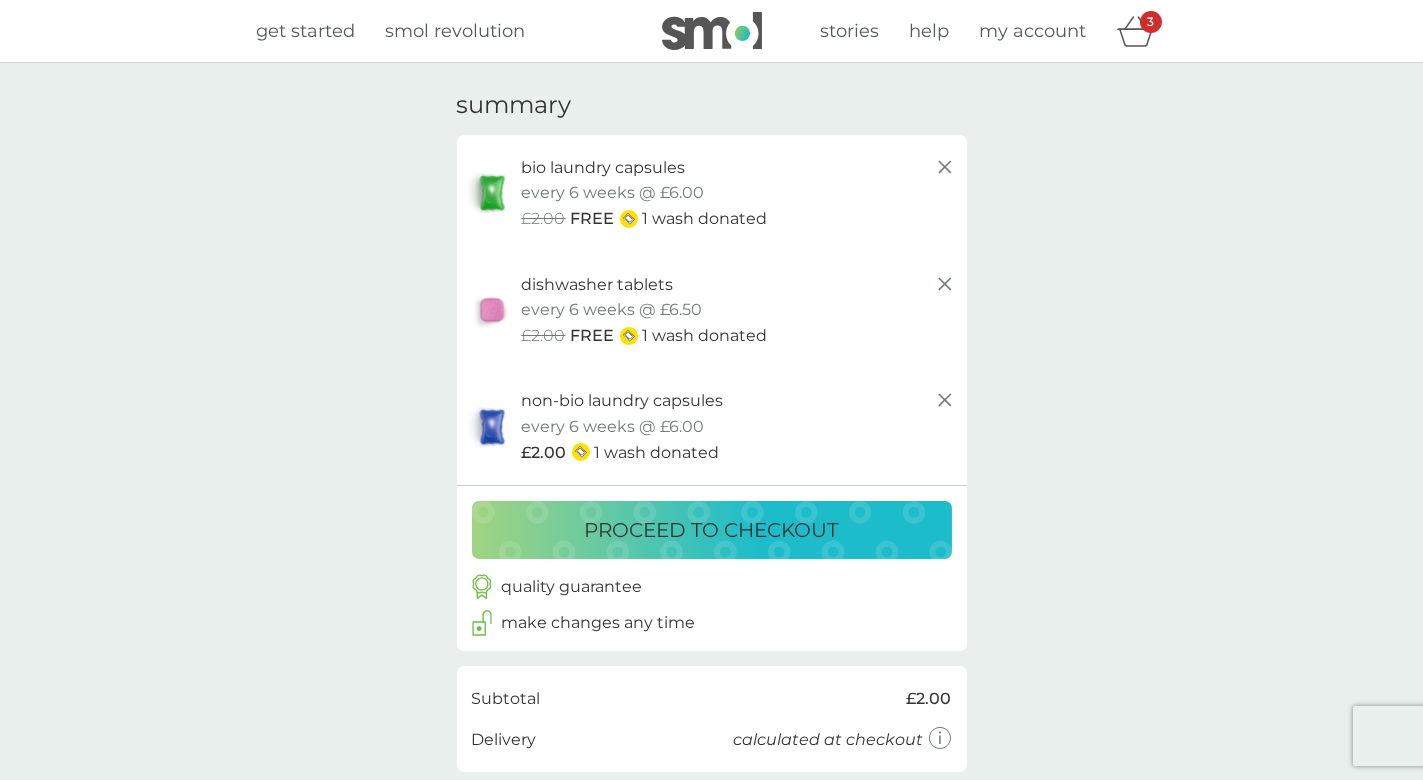 click on "get started" at bounding box center (306, 31) 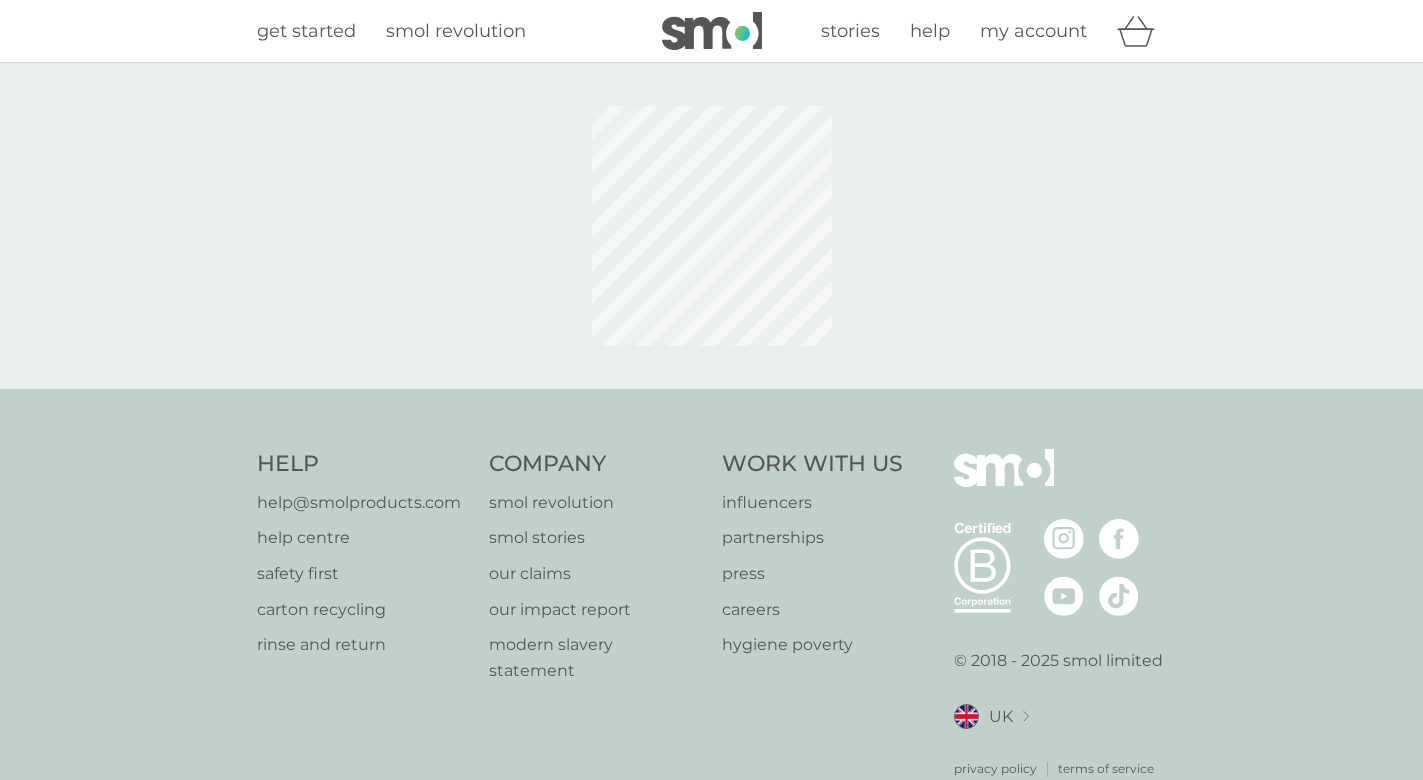 scroll, scrollTop: 0, scrollLeft: 0, axis: both 